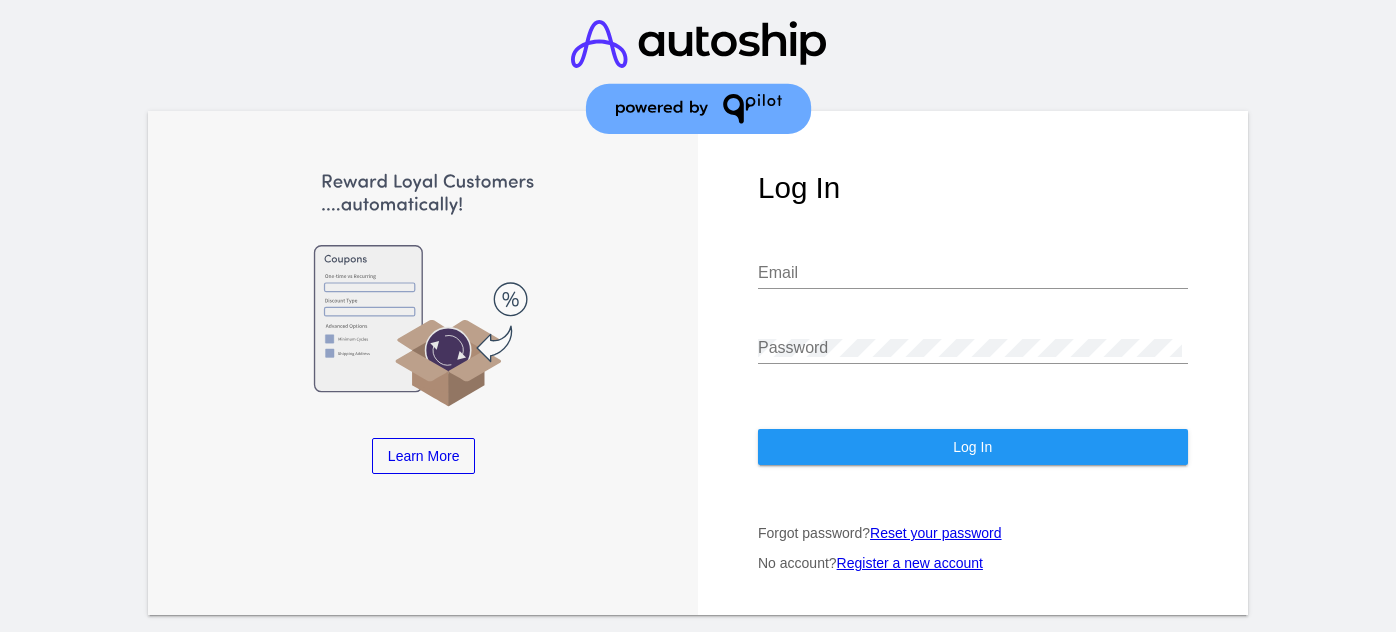 scroll, scrollTop: 0, scrollLeft: 0, axis: both 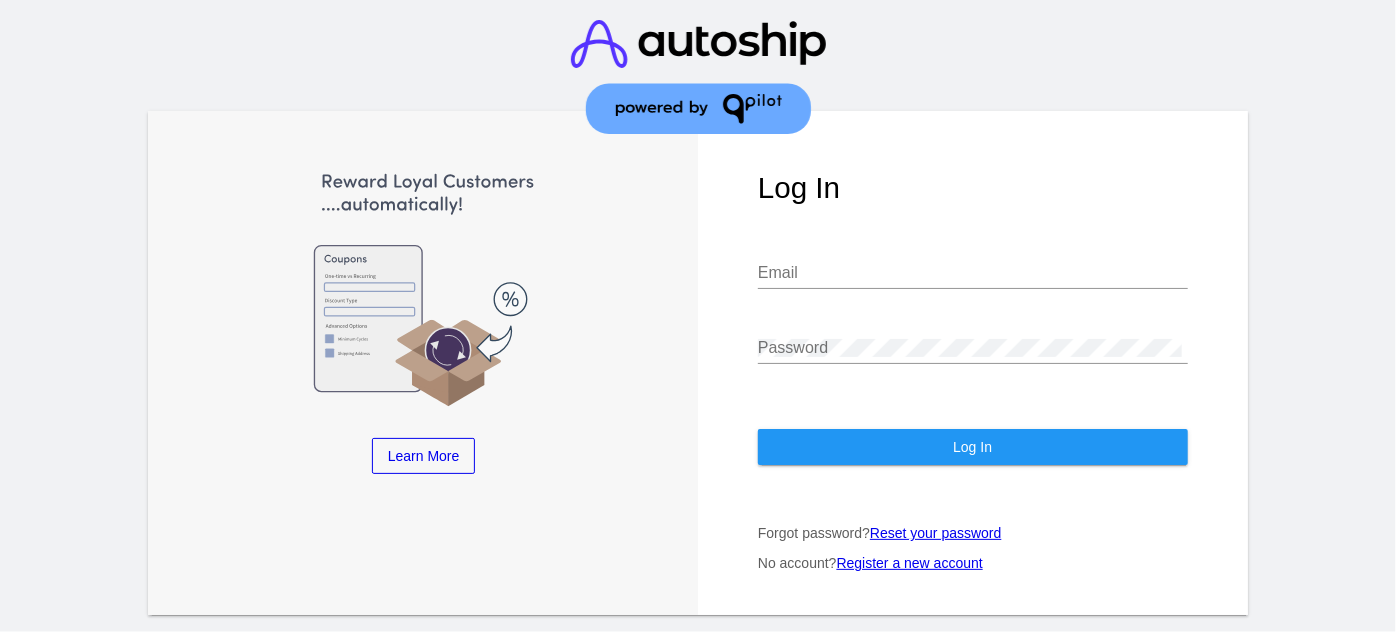 type on "[EMAIL_ADDRESS][DOMAIN_NAME]" 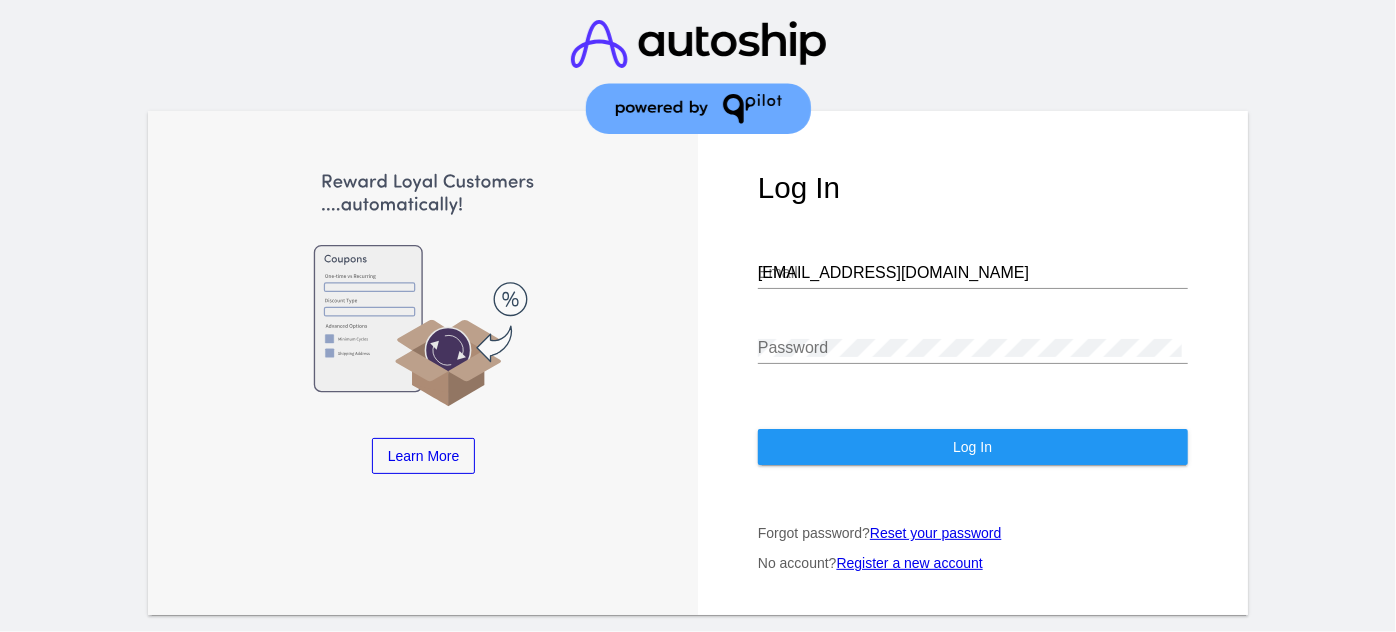 click on "Log In" 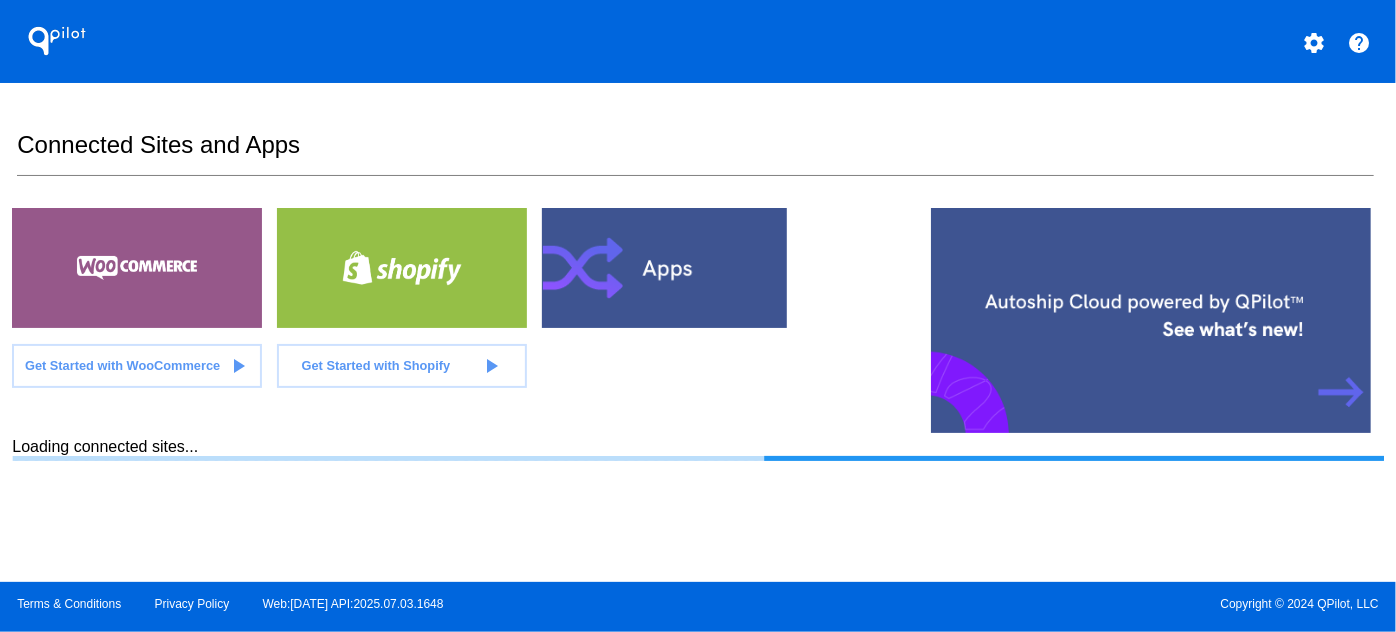 click on "Connected Sites and Apps
Get Started with WooCommerce
play_arrow
Get Started with Shopify
play_arrow
Loading connected sites..." at bounding box center (697, 332) 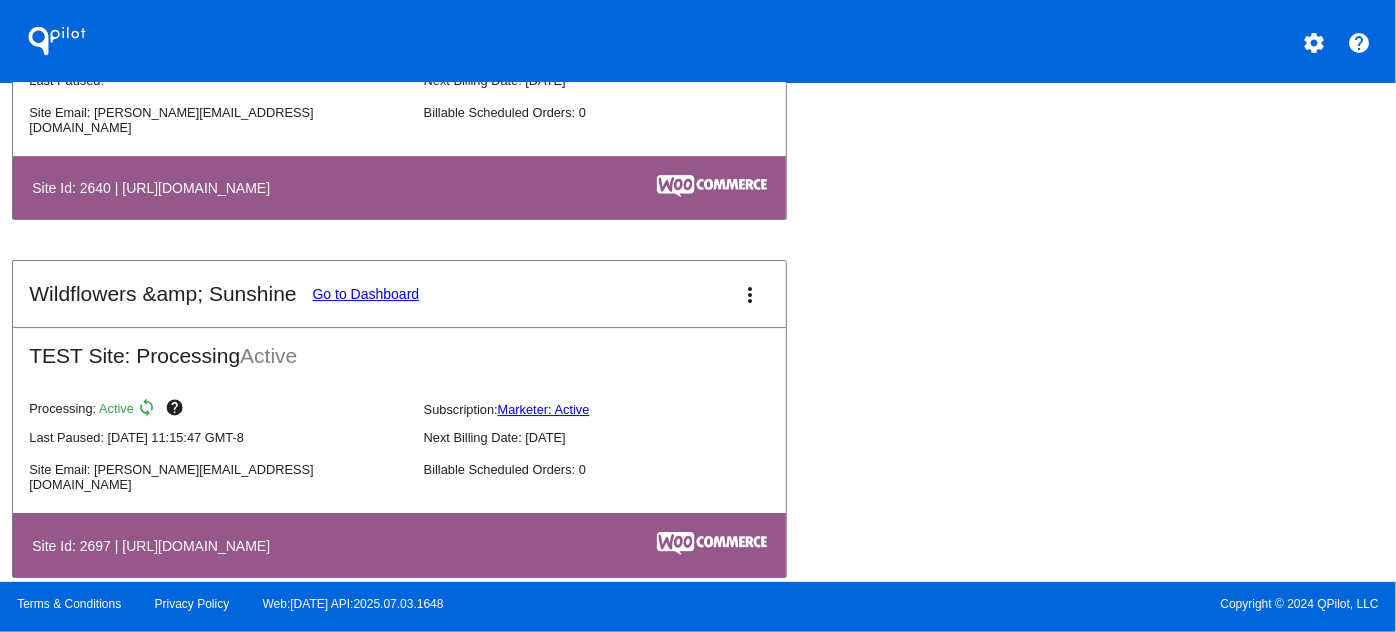 scroll, scrollTop: 7153, scrollLeft: 0, axis: vertical 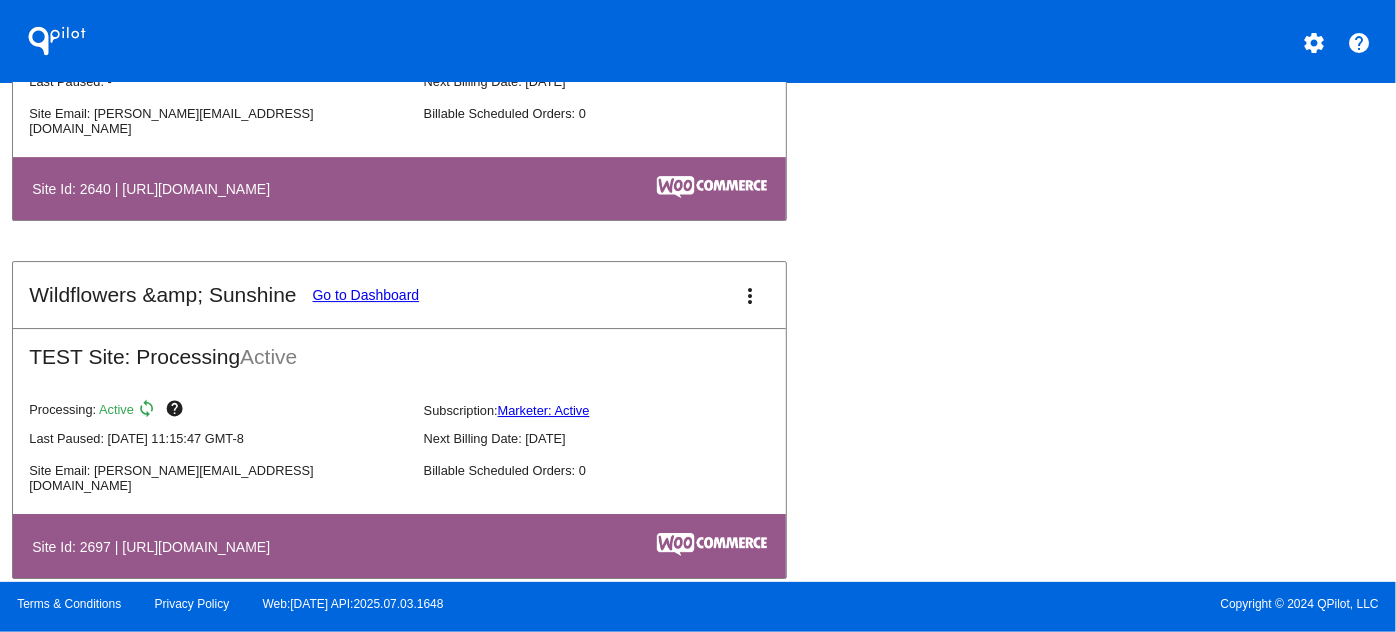 click on "more_vert" at bounding box center (750, 296) 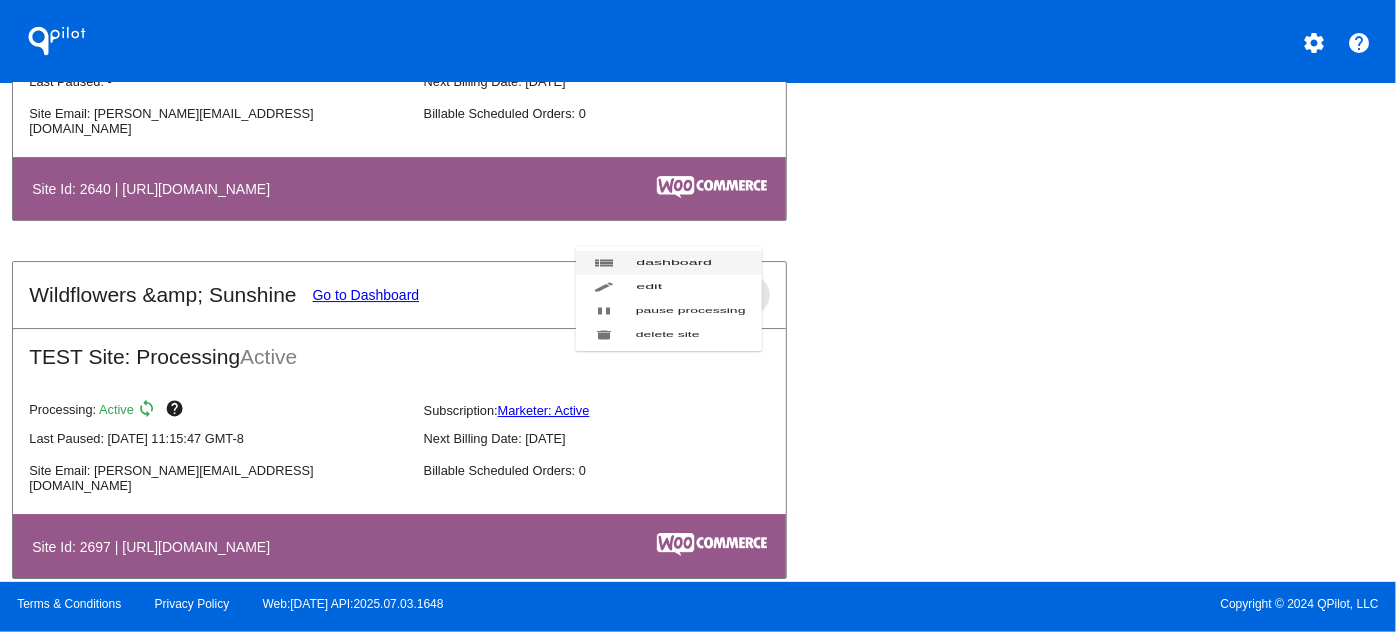 click on "dashboard" at bounding box center (674, 263) 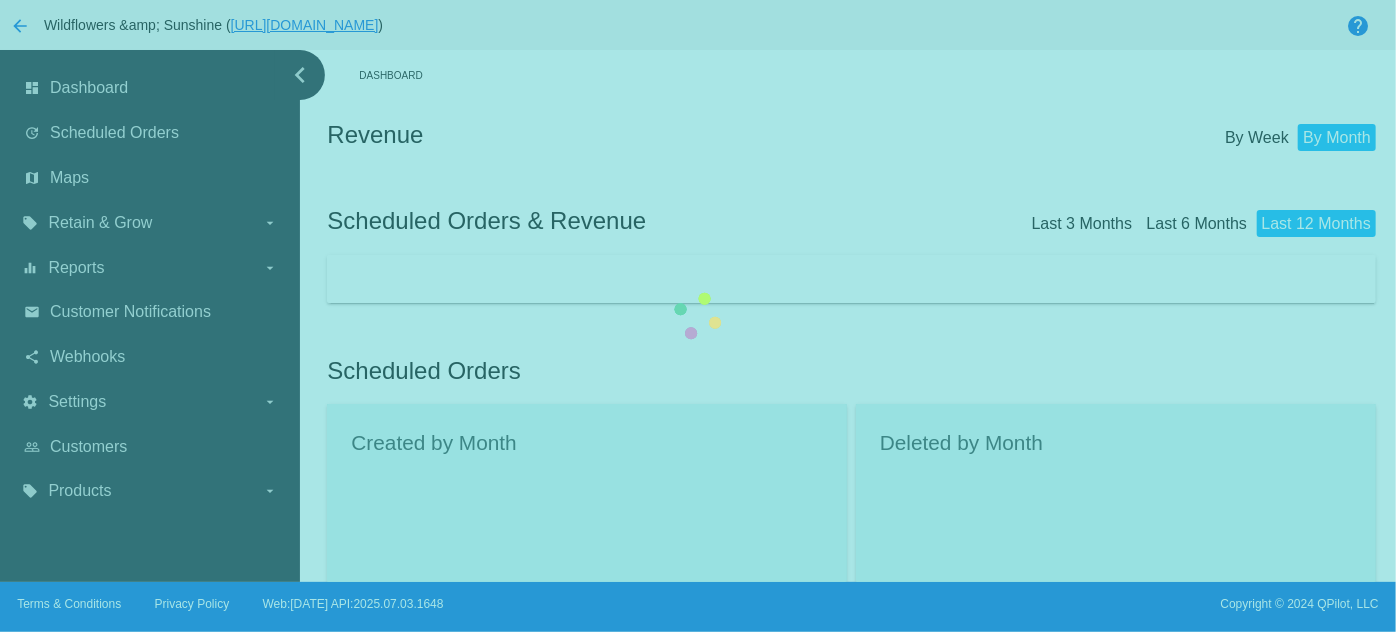 click on "Error Code 1001
0
Error Code 1000
0
Error Code 2000
0" 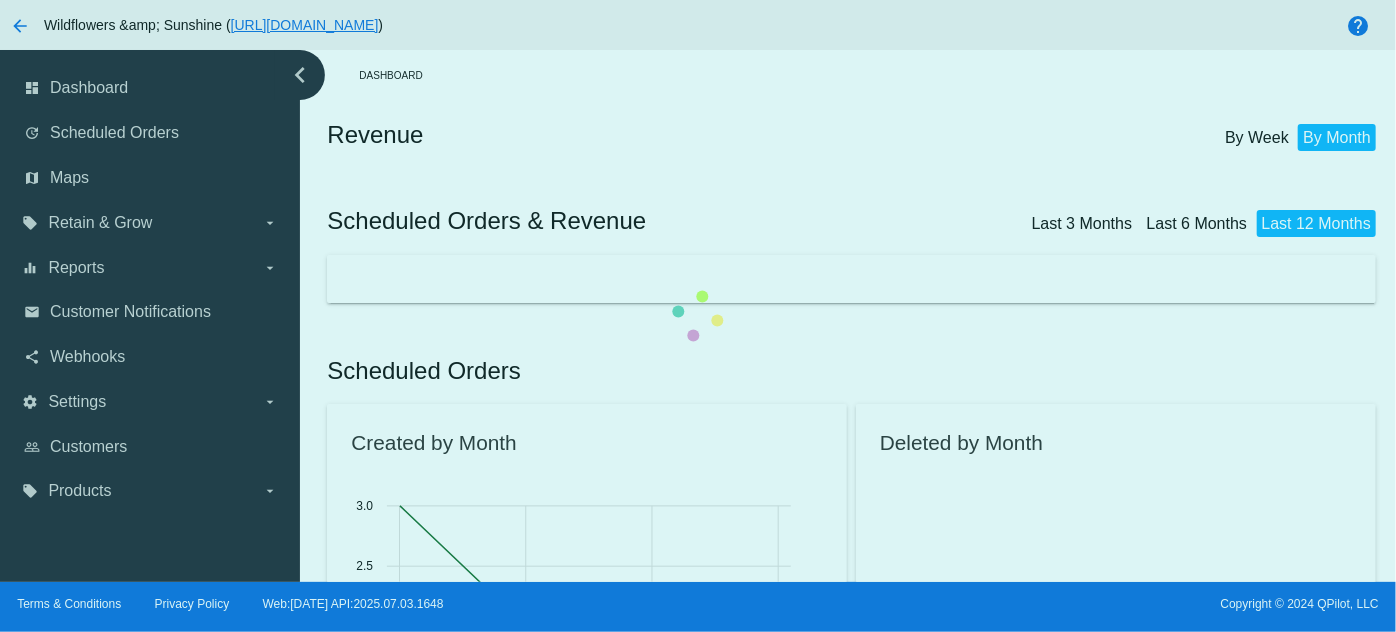 click 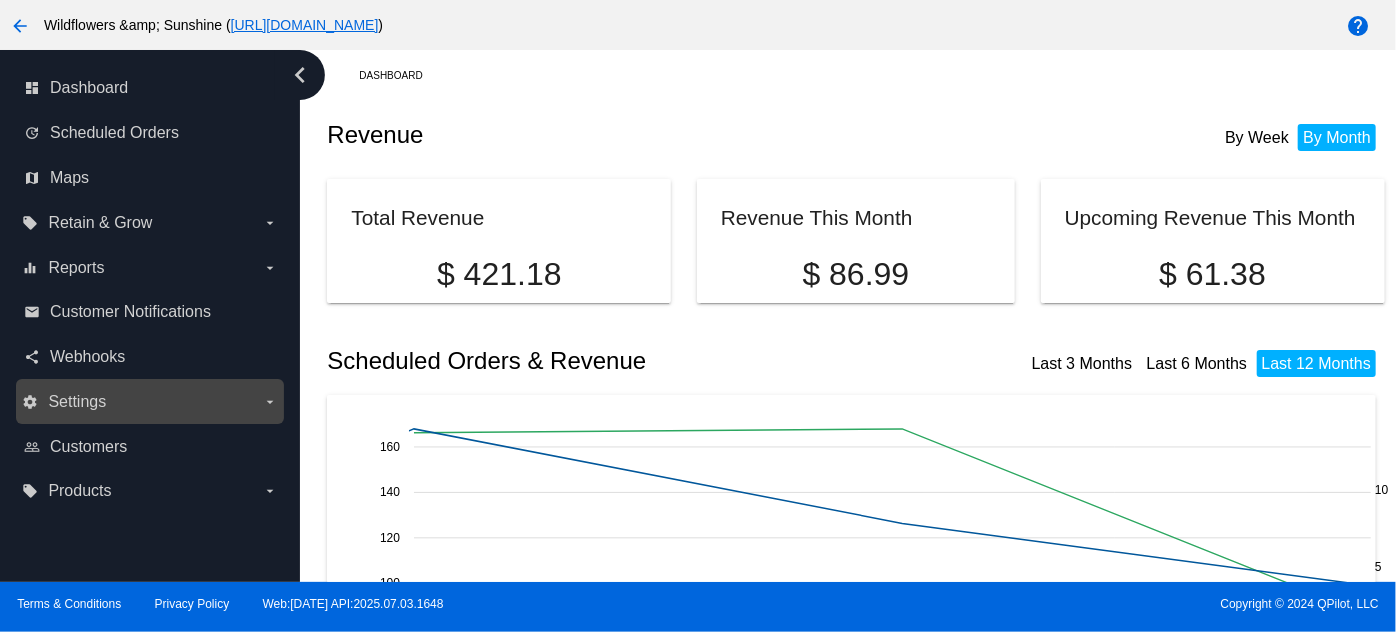 click on "Settings" at bounding box center (77, 402) 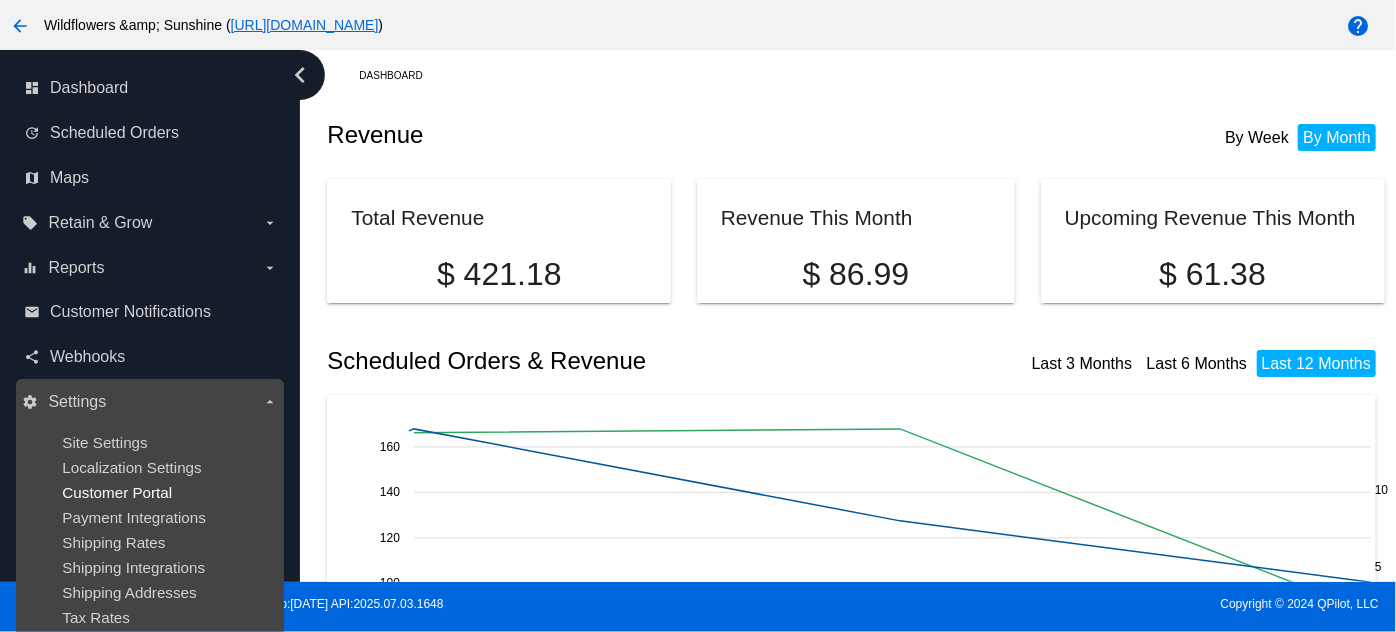 click on "Customer Portal" at bounding box center (117, 492) 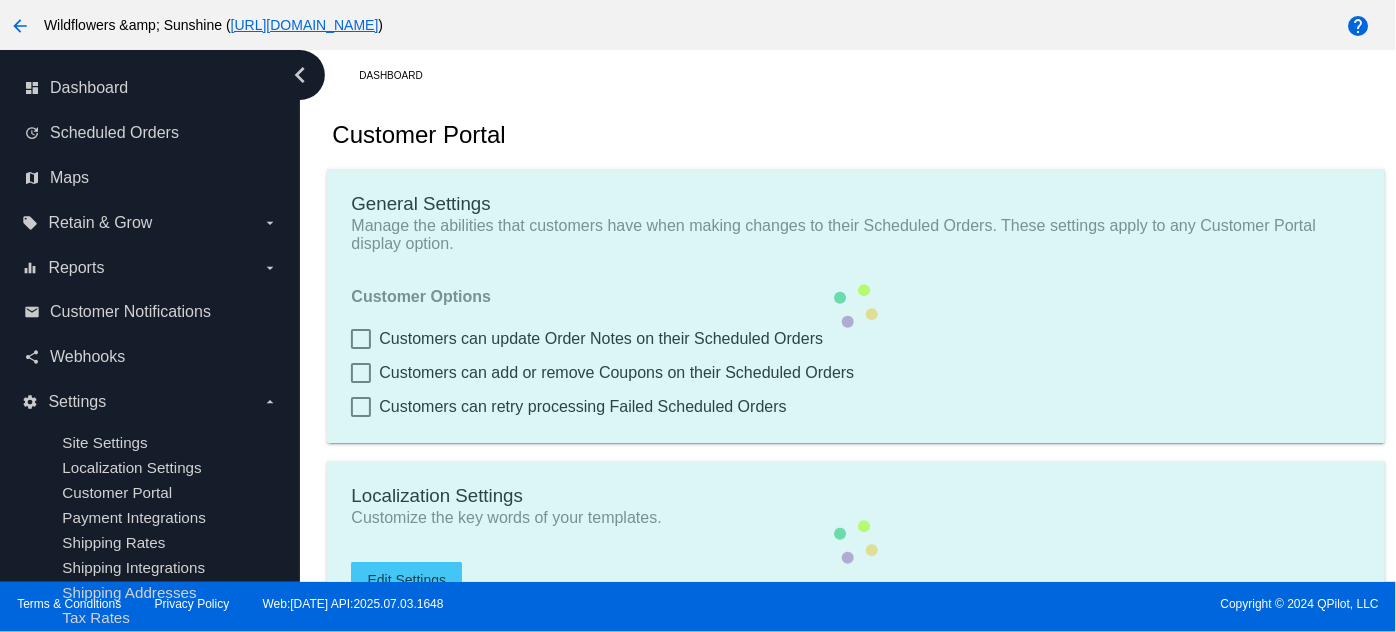 checkbox on "true" 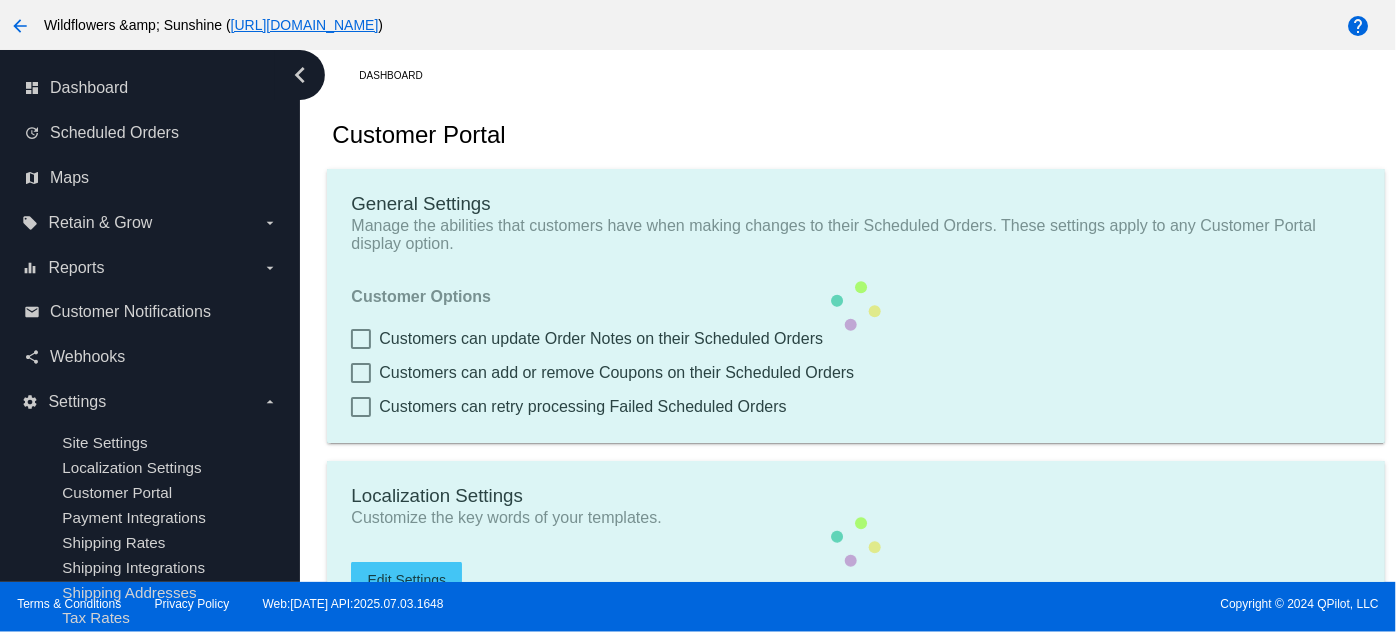 type on "Create a Subscription" 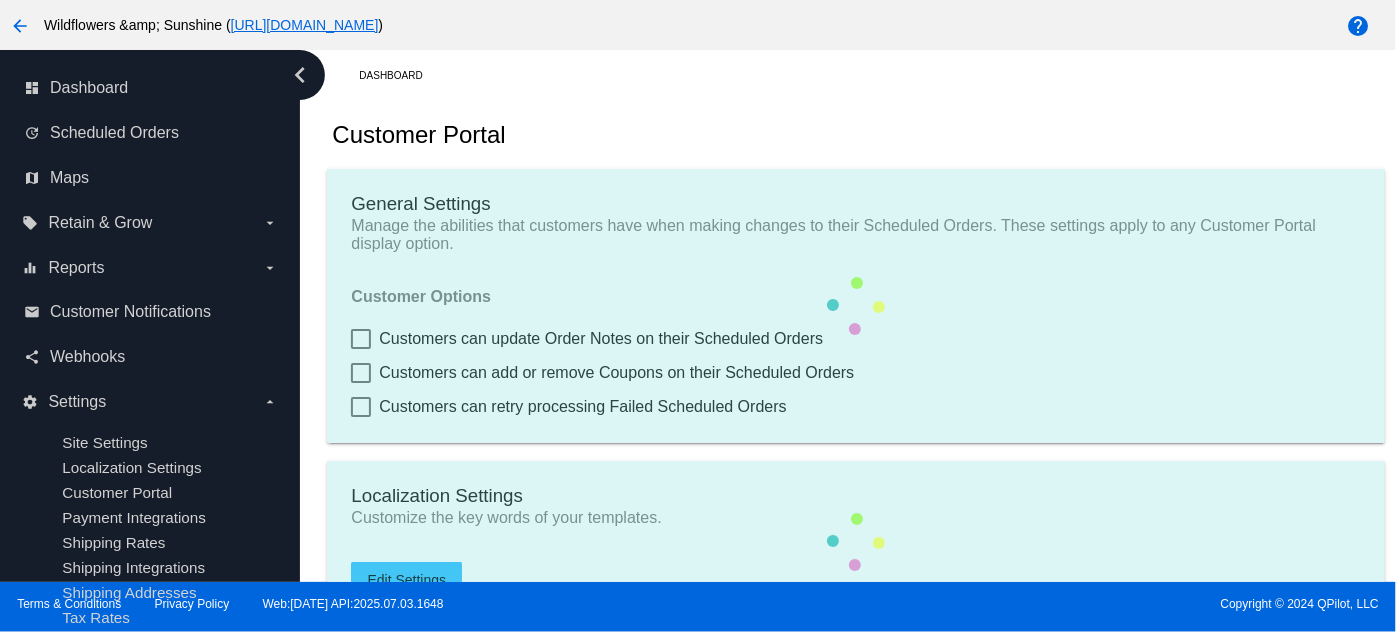 type on "[URL][DOMAIN_NAME]" 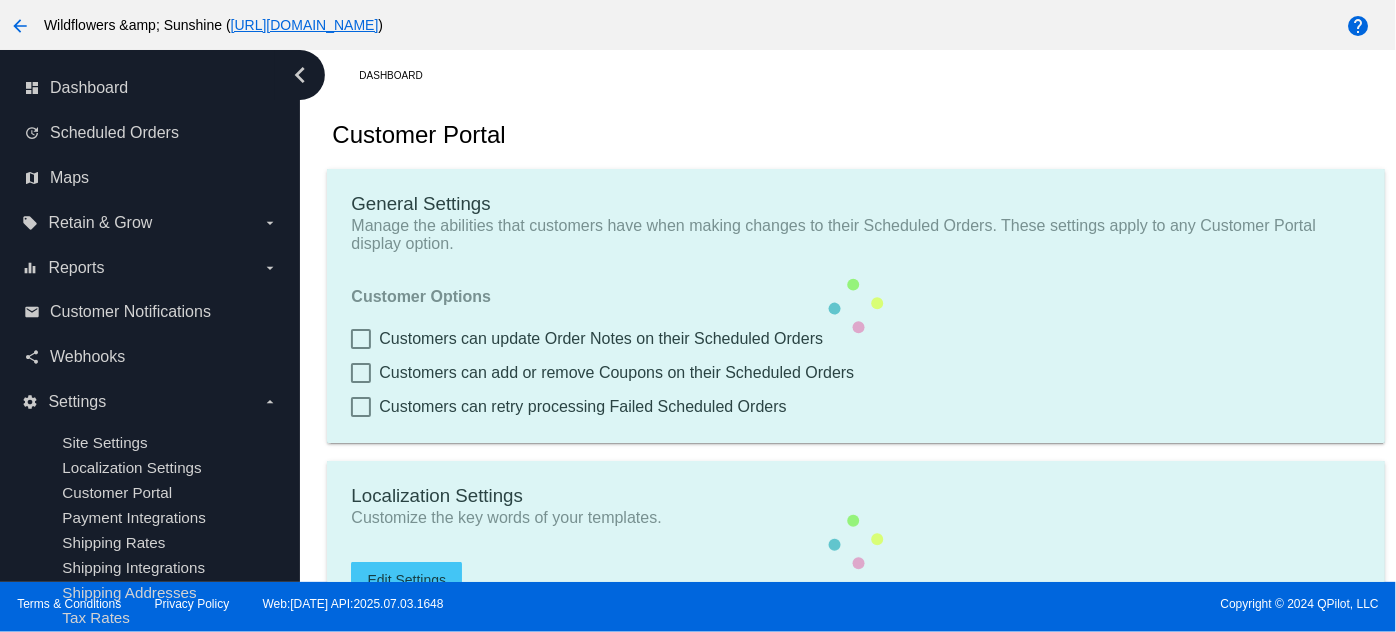 checkbox on "true" 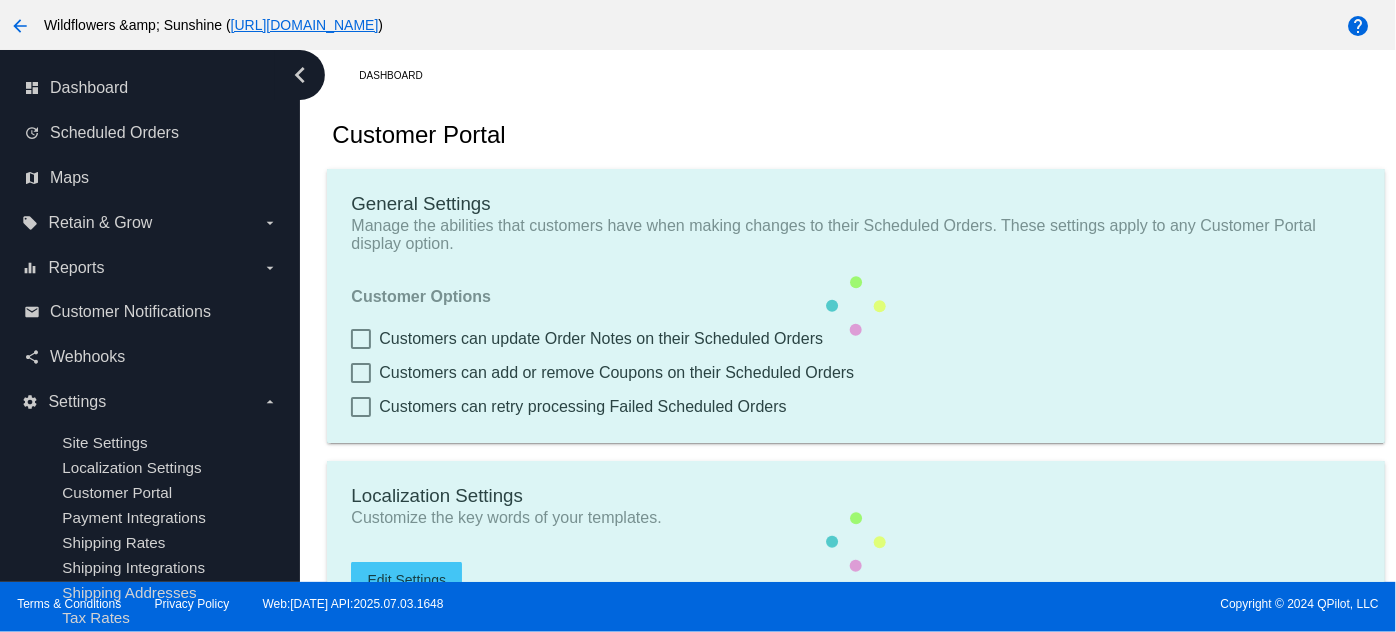 checkbox on "true" 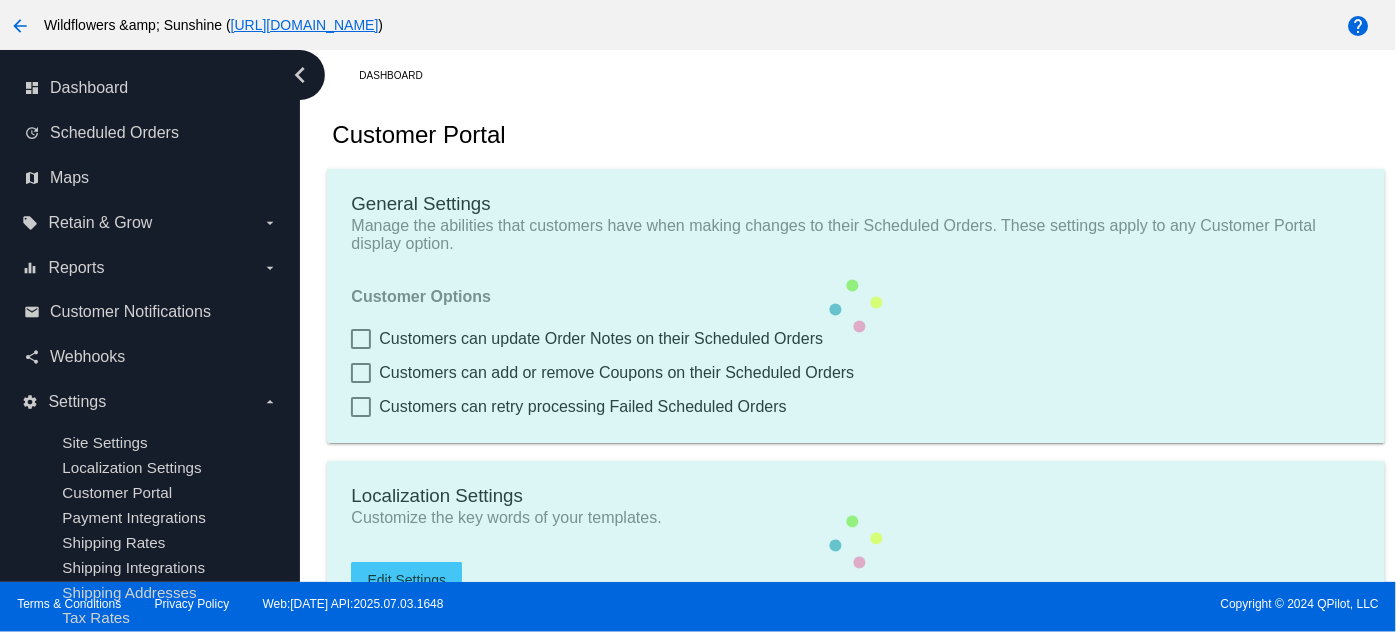checkbox on "true" 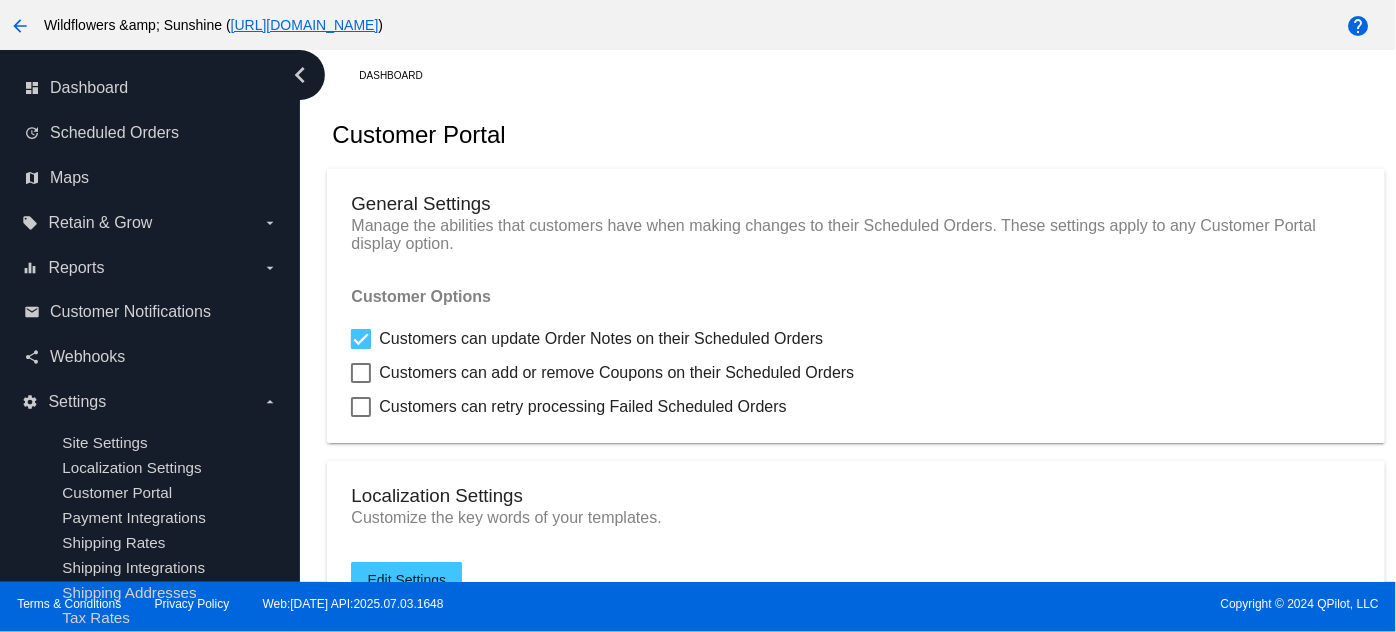 click on "arrow_back
Wildflowers &amp; Sunshine ( [URL][DOMAIN_NAME] )
help" at bounding box center (698, 25) 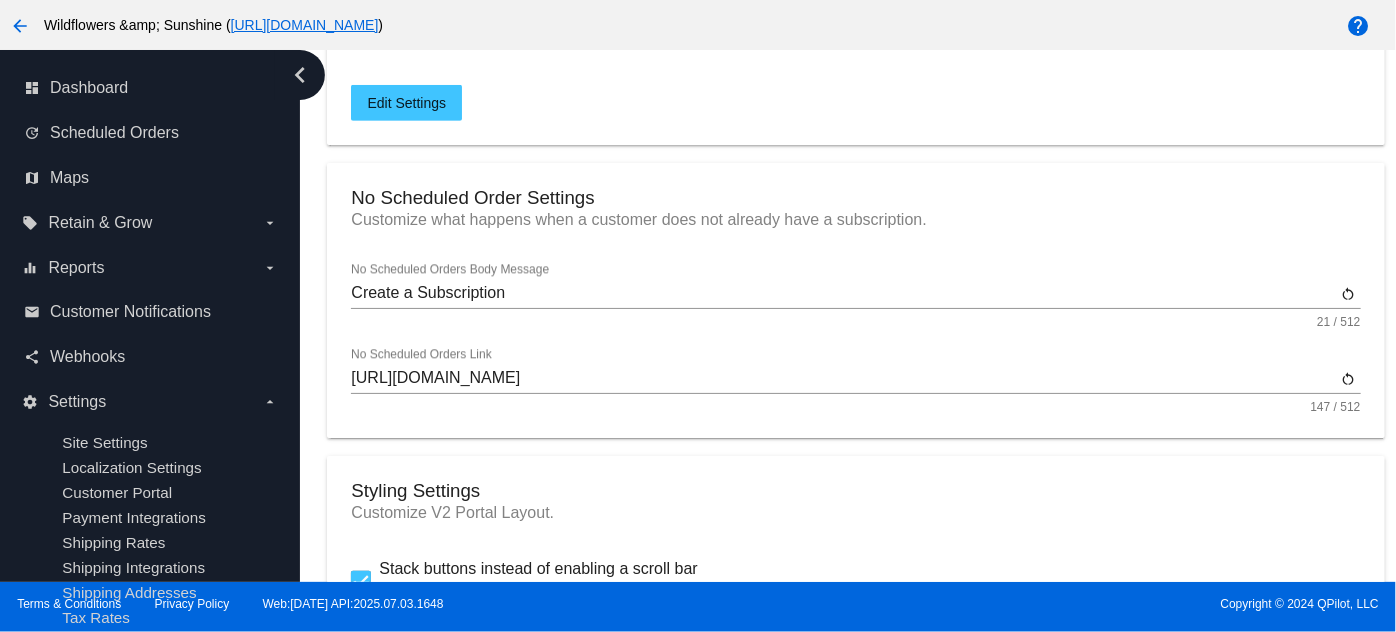 scroll, scrollTop: 480, scrollLeft: 0, axis: vertical 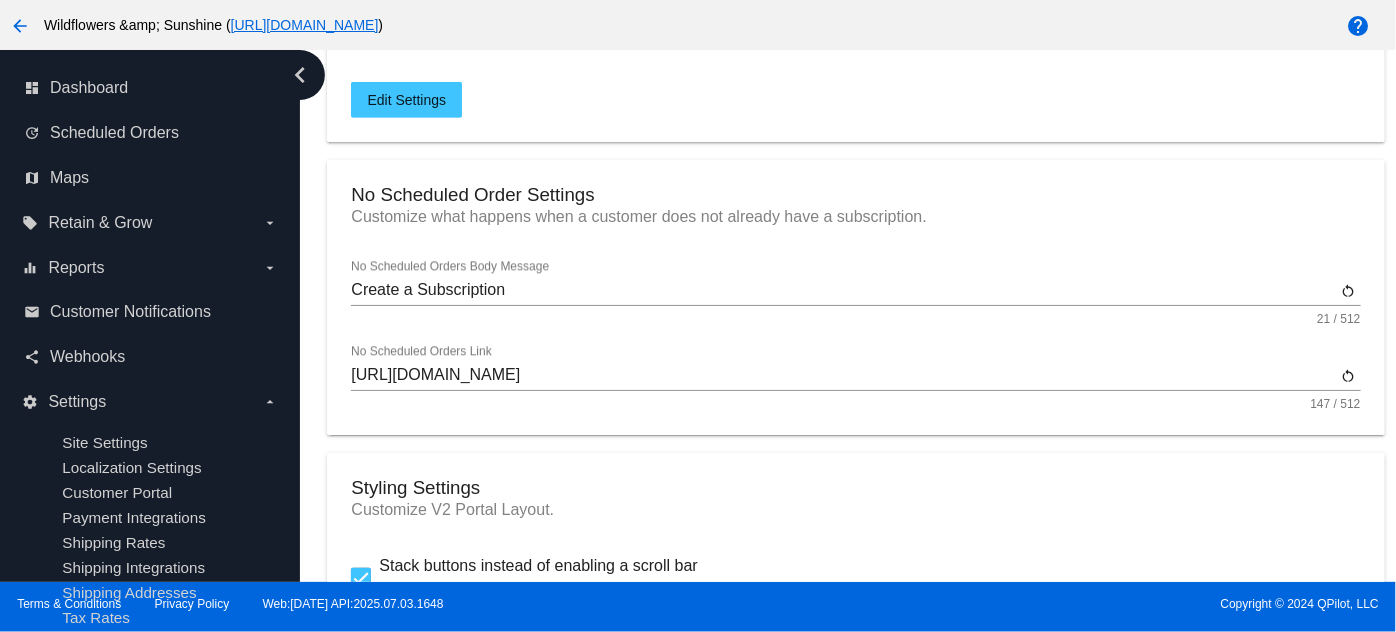 click on "chevron_left" at bounding box center [300, 75] 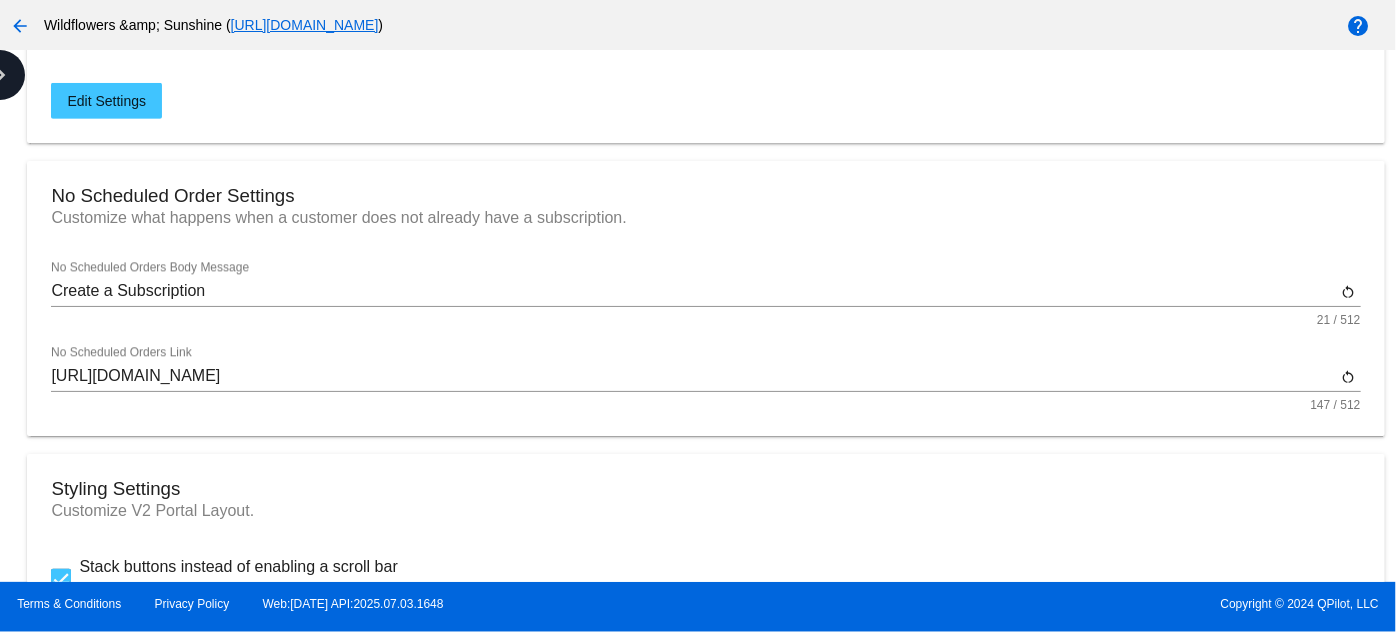 scroll, scrollTop: 407, scrollLeft: 0, axis: vertical 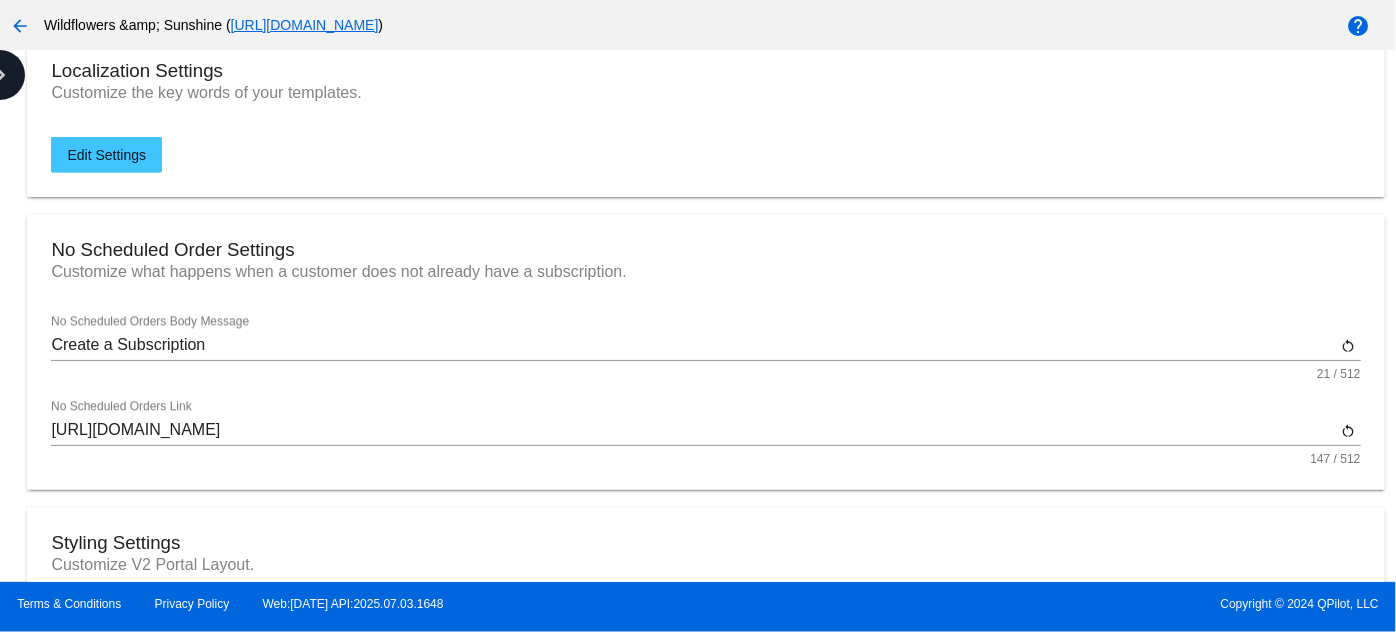 click on "Customize the key words of your templates." 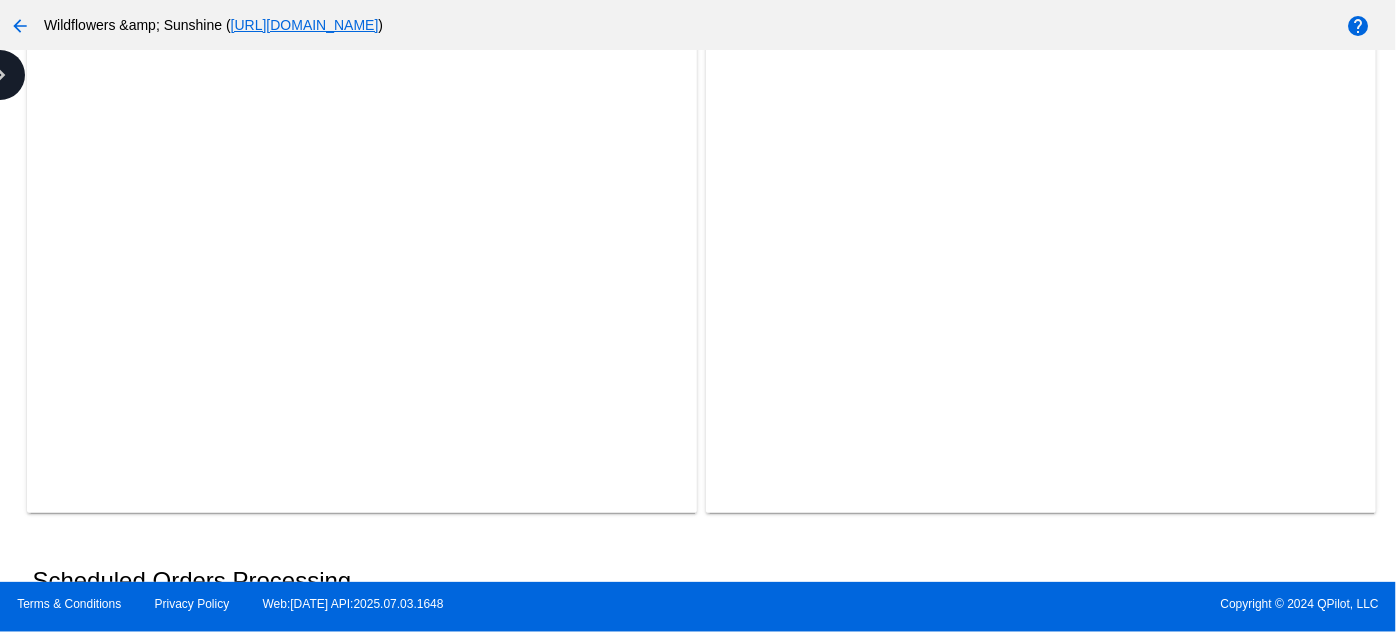 scroll, scrollTop: 2480, scrollLeft: 0, axis: vertical 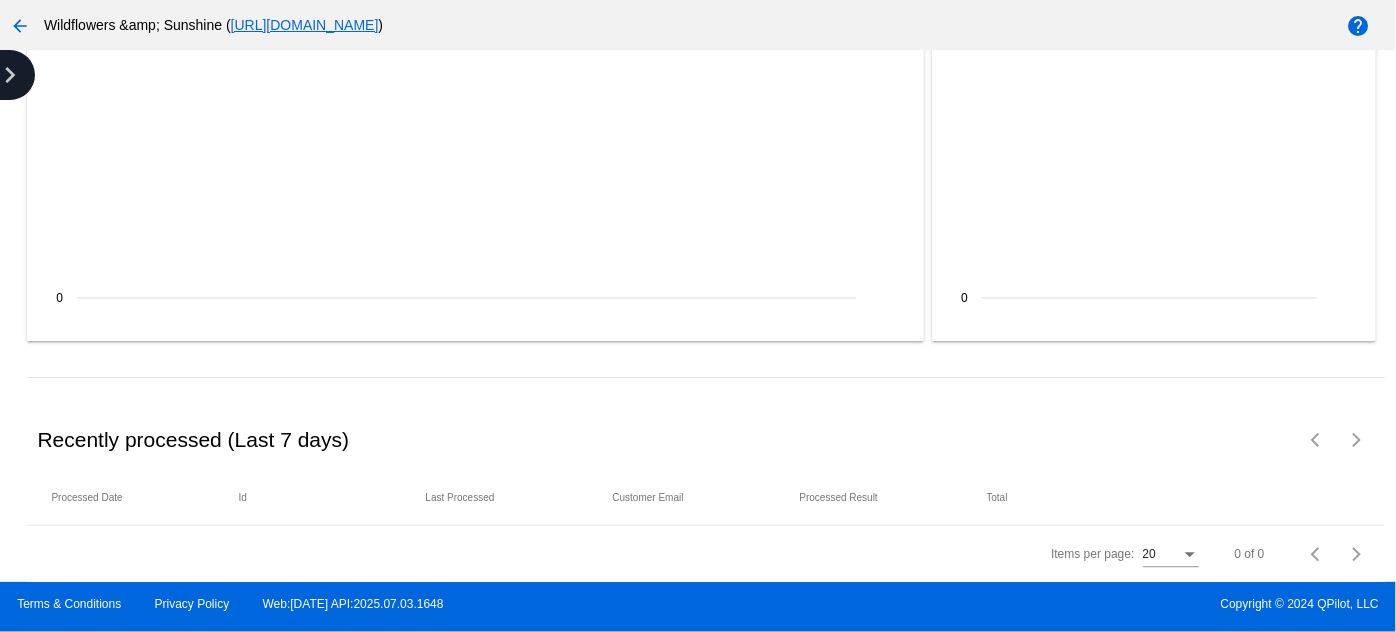 click on "chevron_right
dashboard
Dashboard
update
Scheduled Orders
map
Maps
local_offer
Retain & Grow
arrow_drop_down
equalizer
Reports
arrow_drop_down
email
Customer Notifications
share" at bounding box center [698, 316] 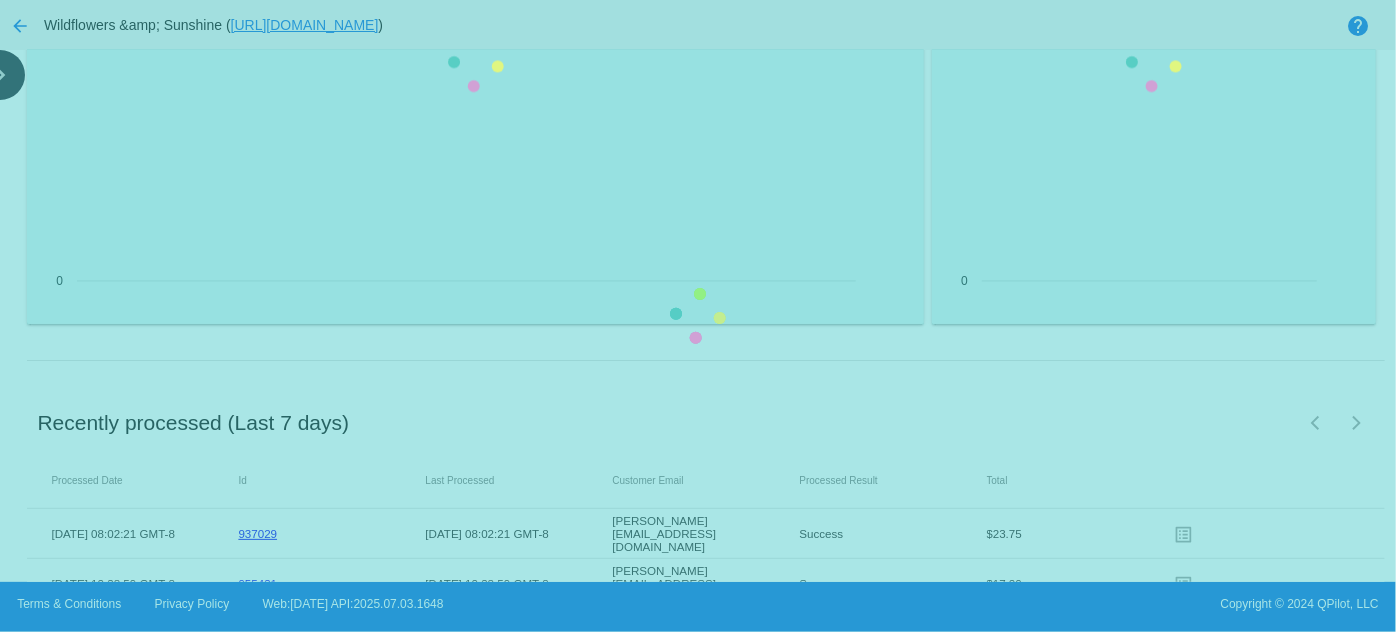 scroll, scrollTop: 2768, scrollLeft: 0, axis: vertical 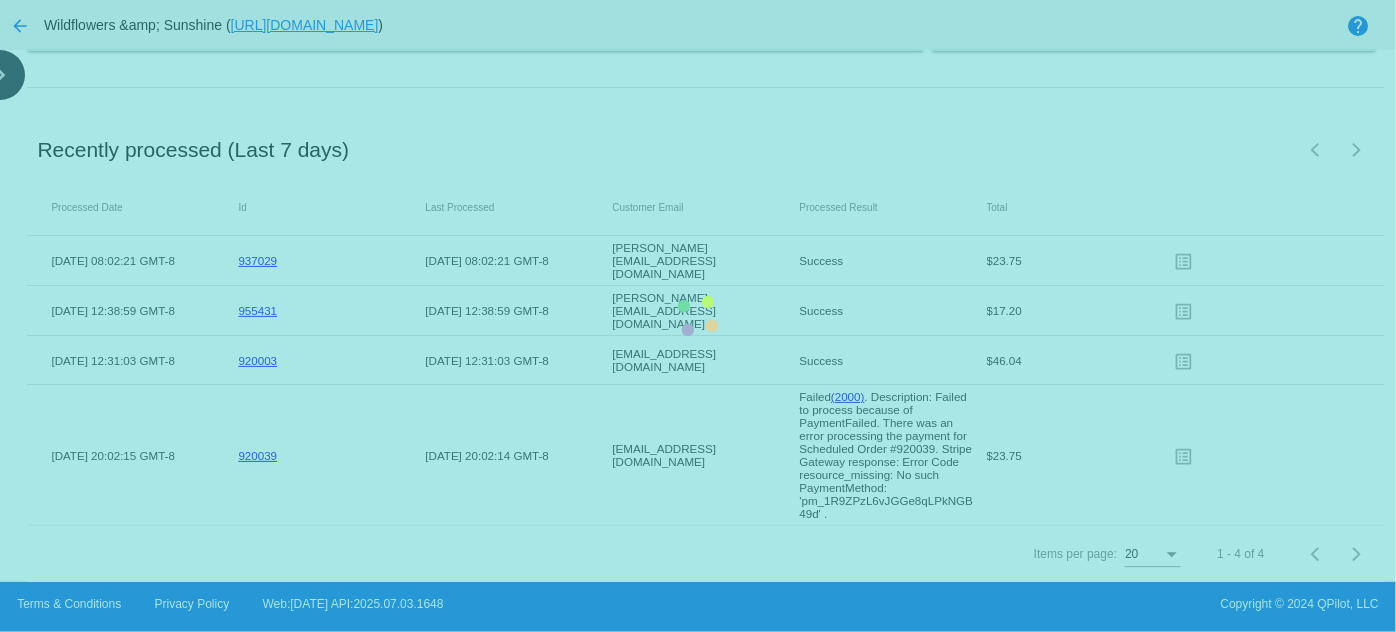 click on "Error Code 1001
0
Error Code 1000
0
Error Code 2000
0" 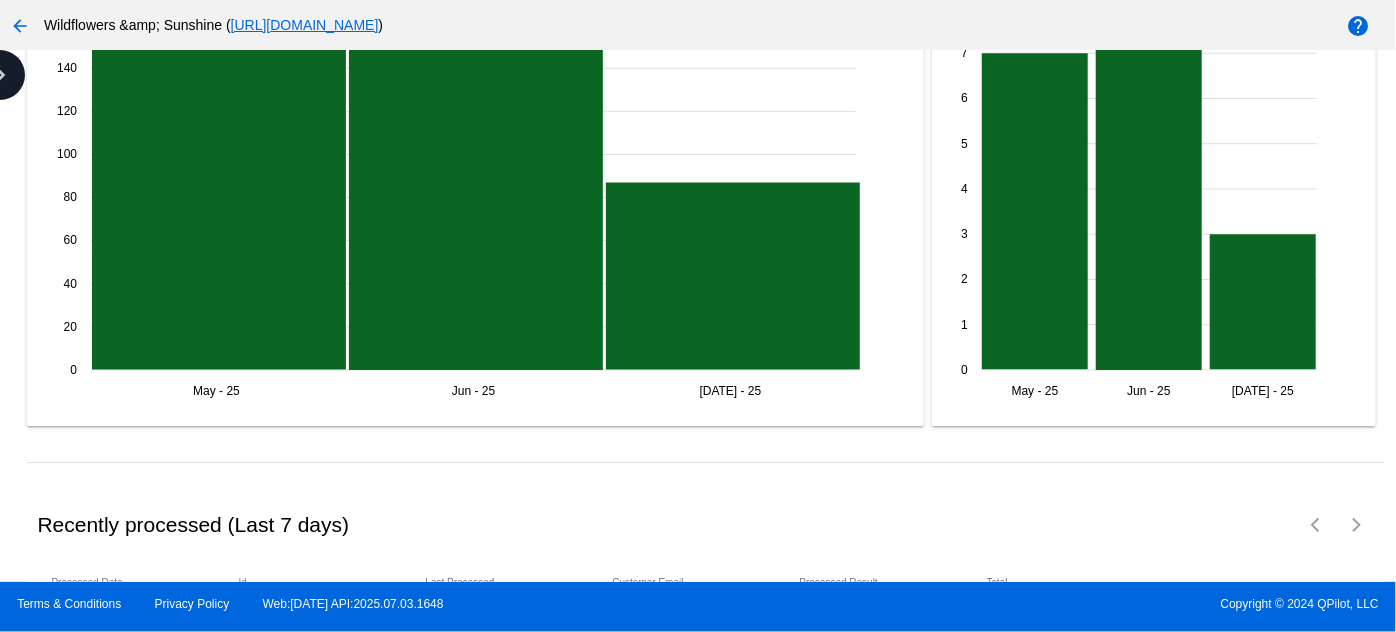 scroll, scrollTop: 3157, scrollLeft: 0, axis: vertical 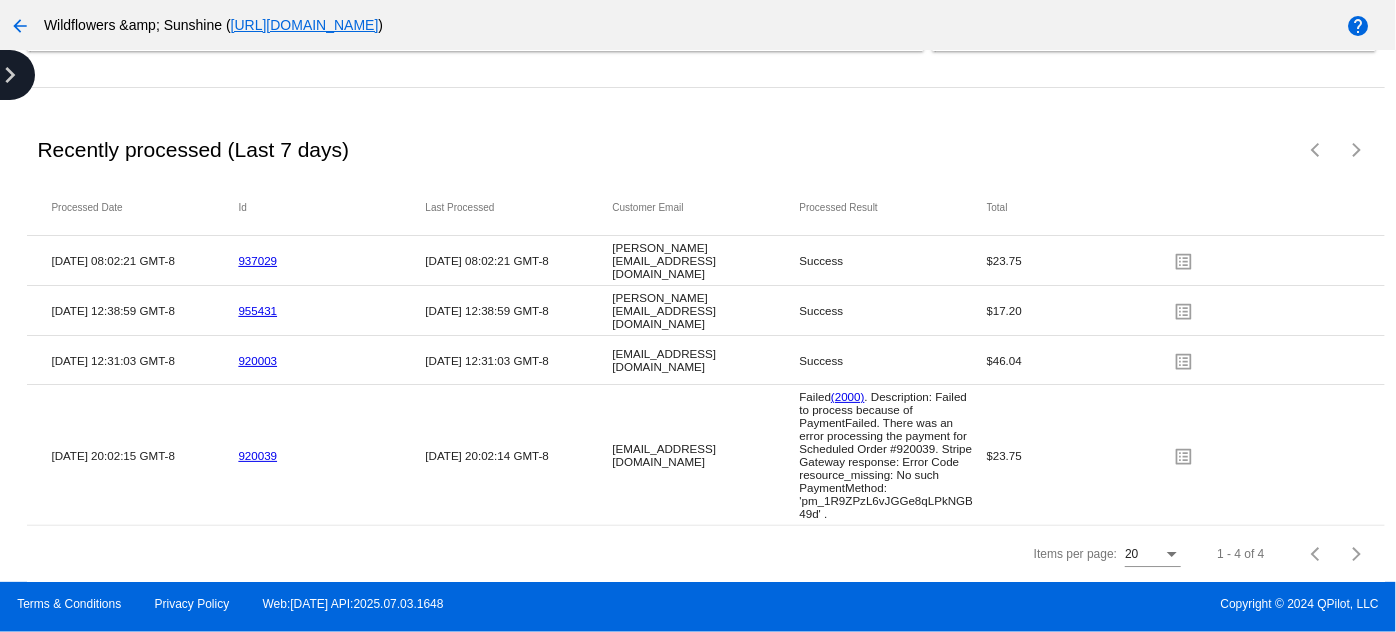 click on "chevron_right" at bounding box center (10, 75) 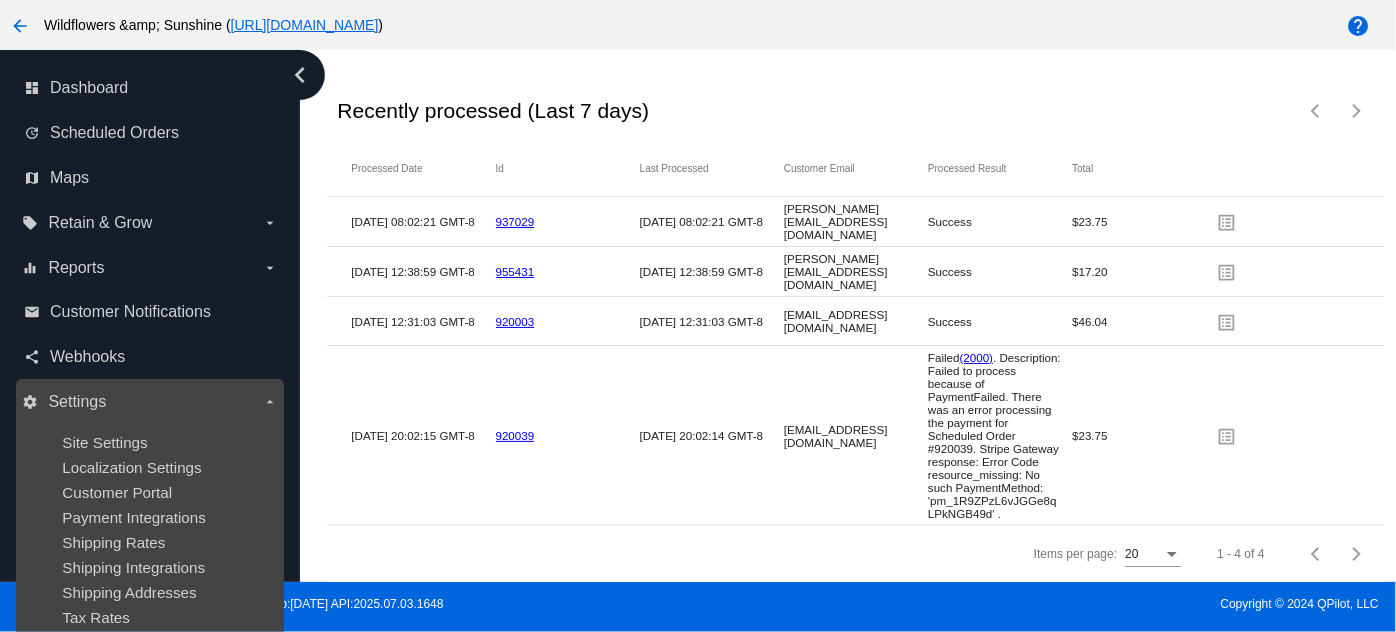 scroll, scrollTop: 3277, scrollLeft: 0, axis: vertical 